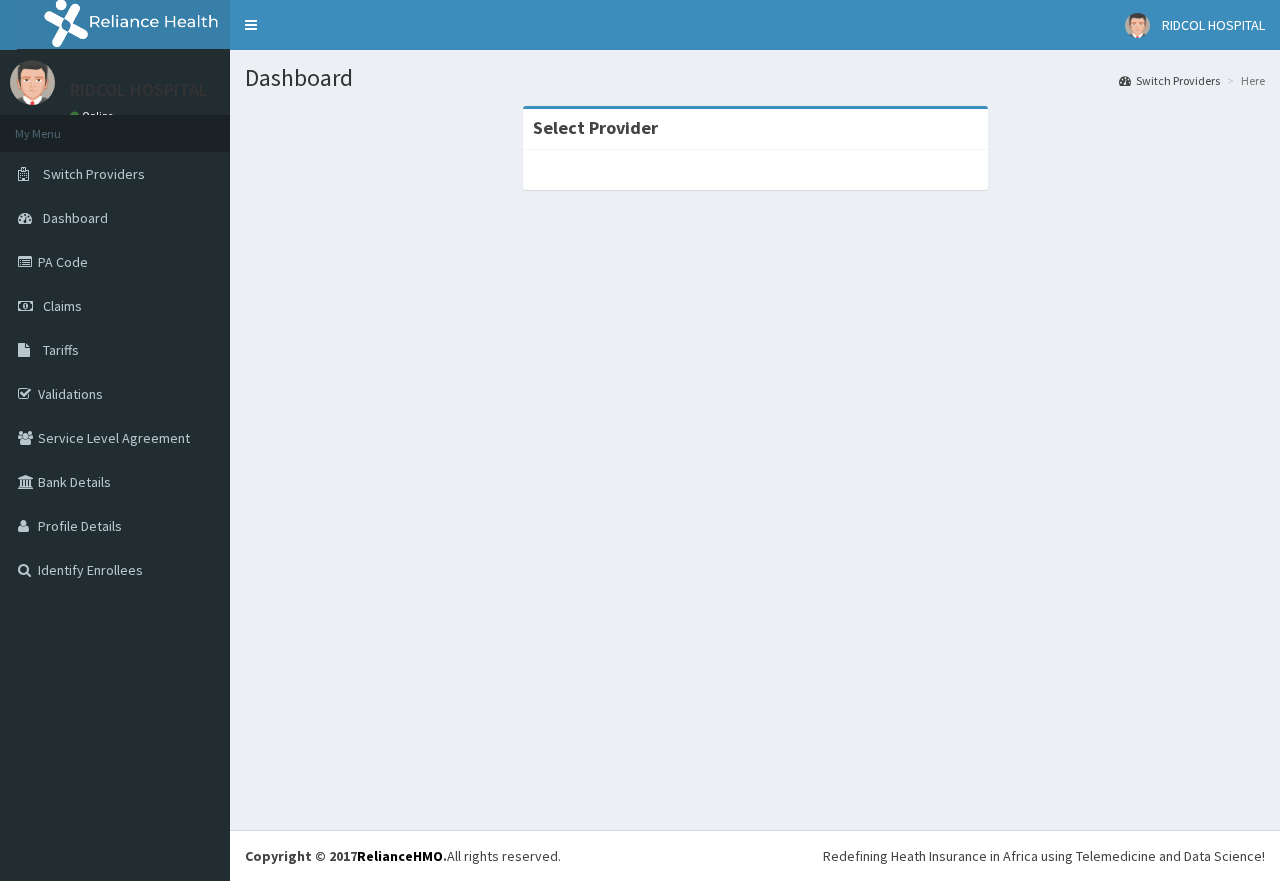 scroll, scrollTop: 0, scrollLeft: 0, axis: both 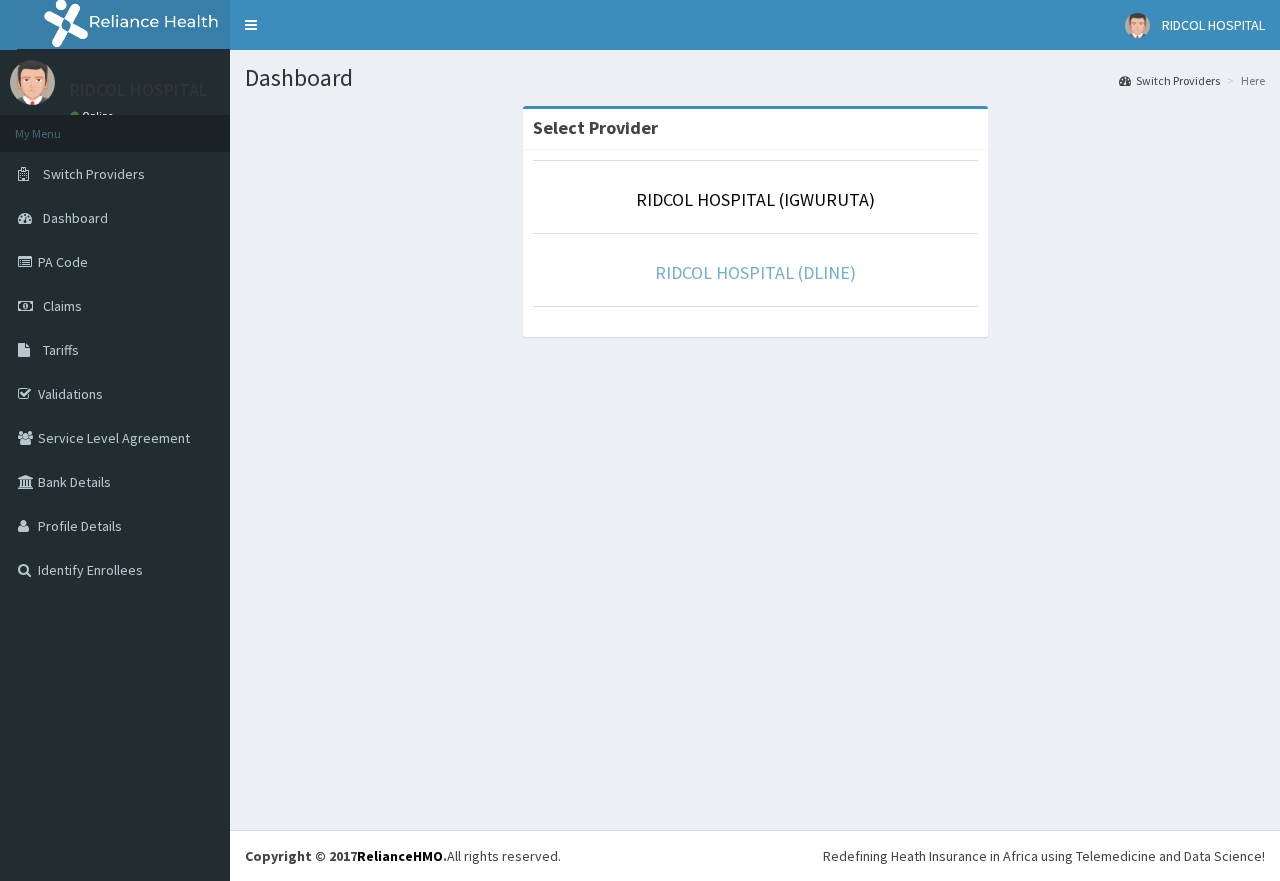 click on "RIDCOL HOSPITAL (DLINE)" at bounding box center [755, 272] 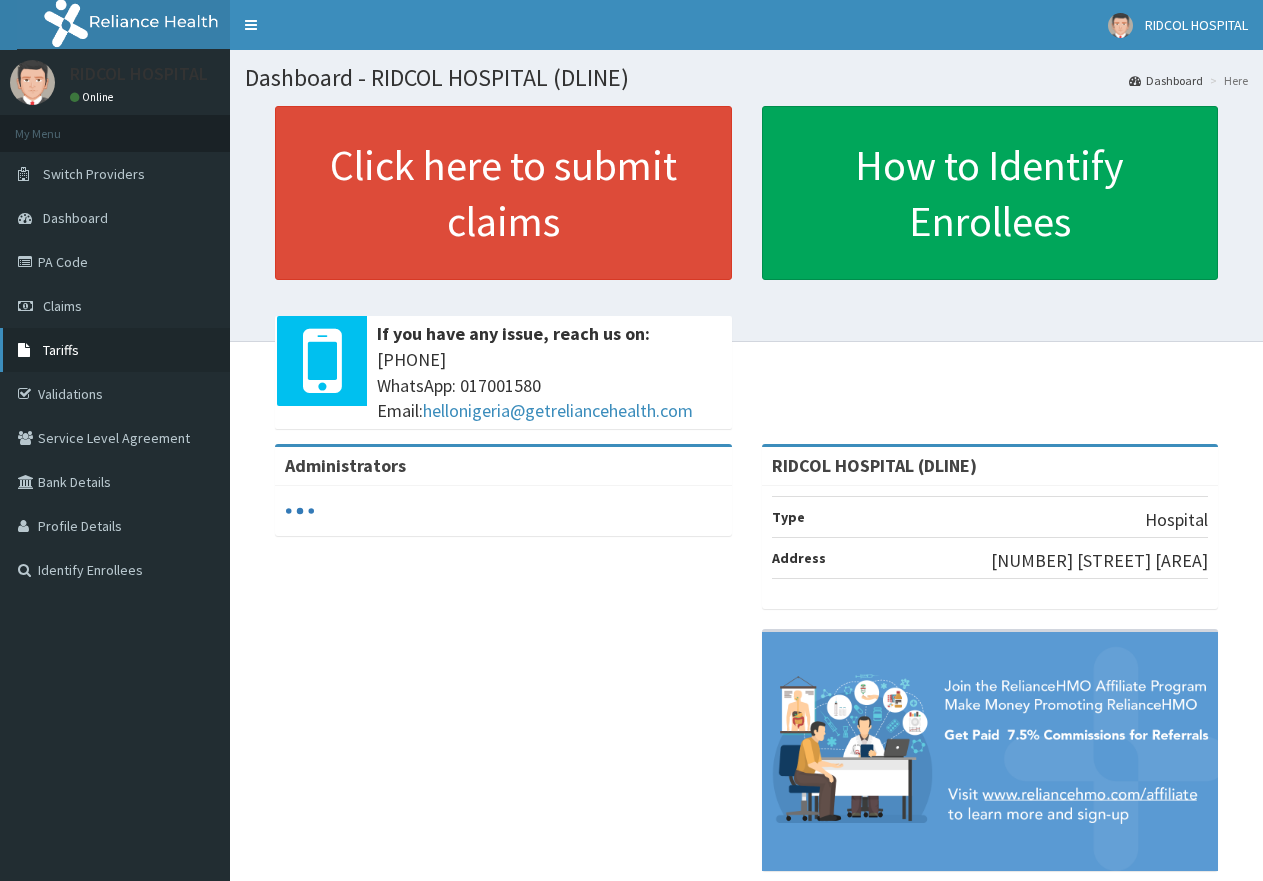 scroll, scrollTop: 0, scrollLeft: 0, axis: both 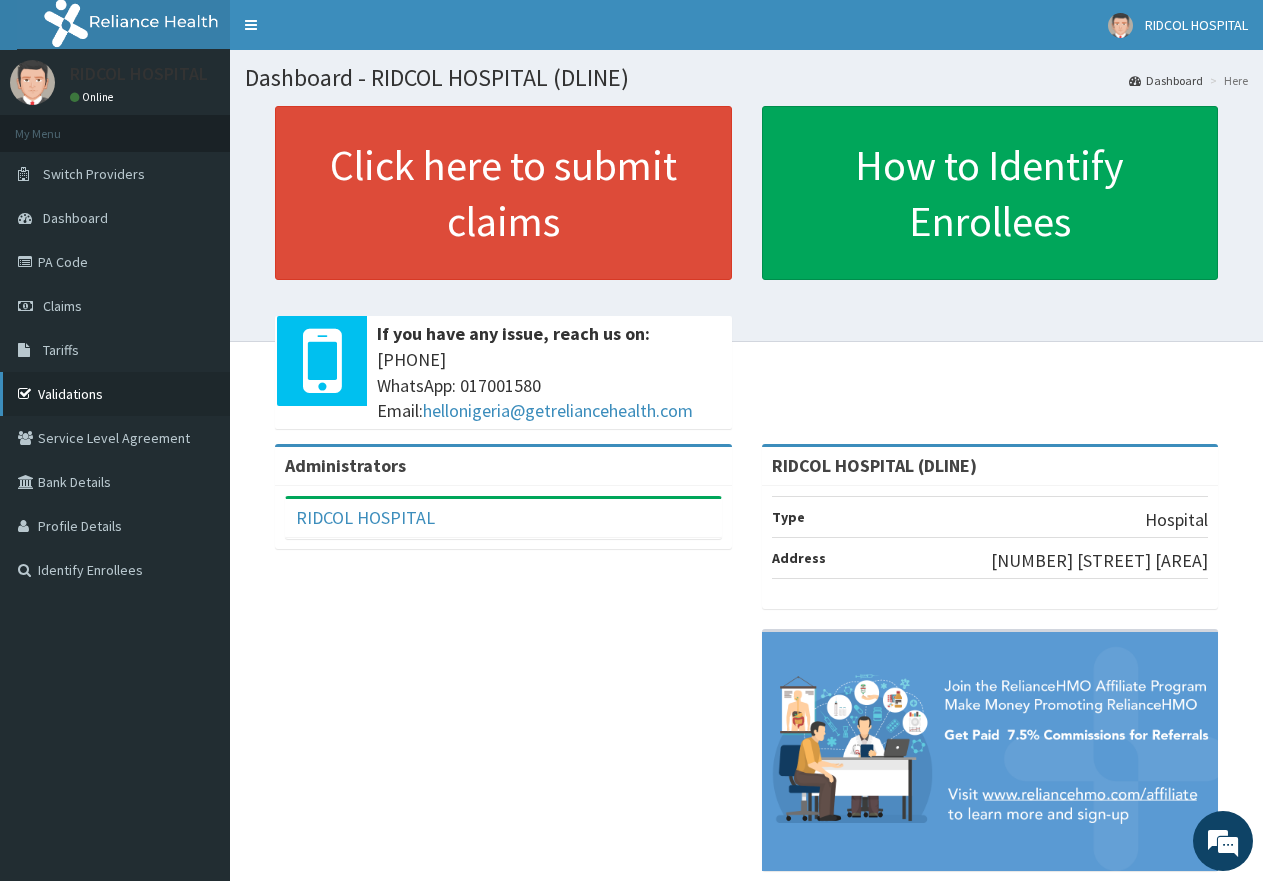 click on "Service Level Agreement" at bounding box center (115, 438) 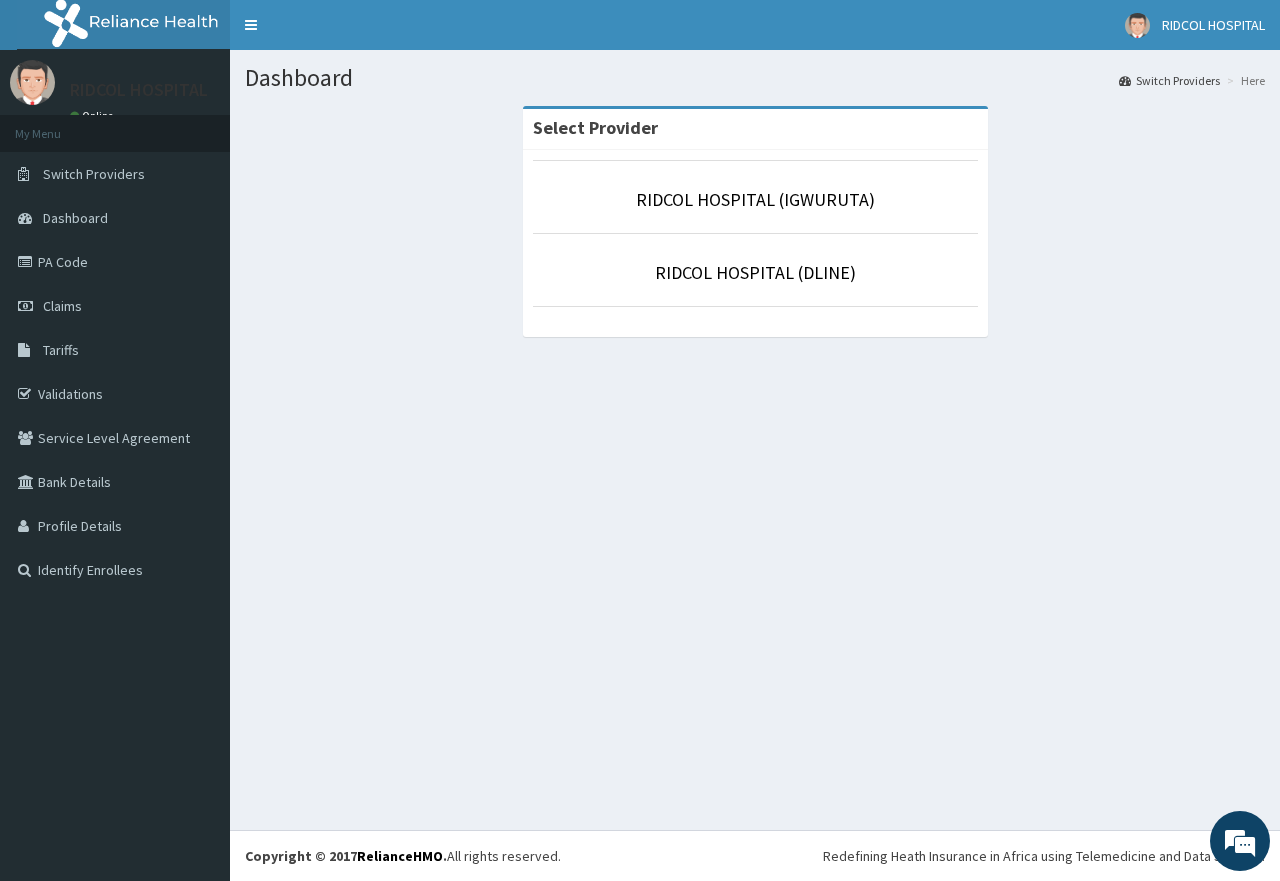 scroll, scrollTop: 0, scrollLeft: 0, axis: both 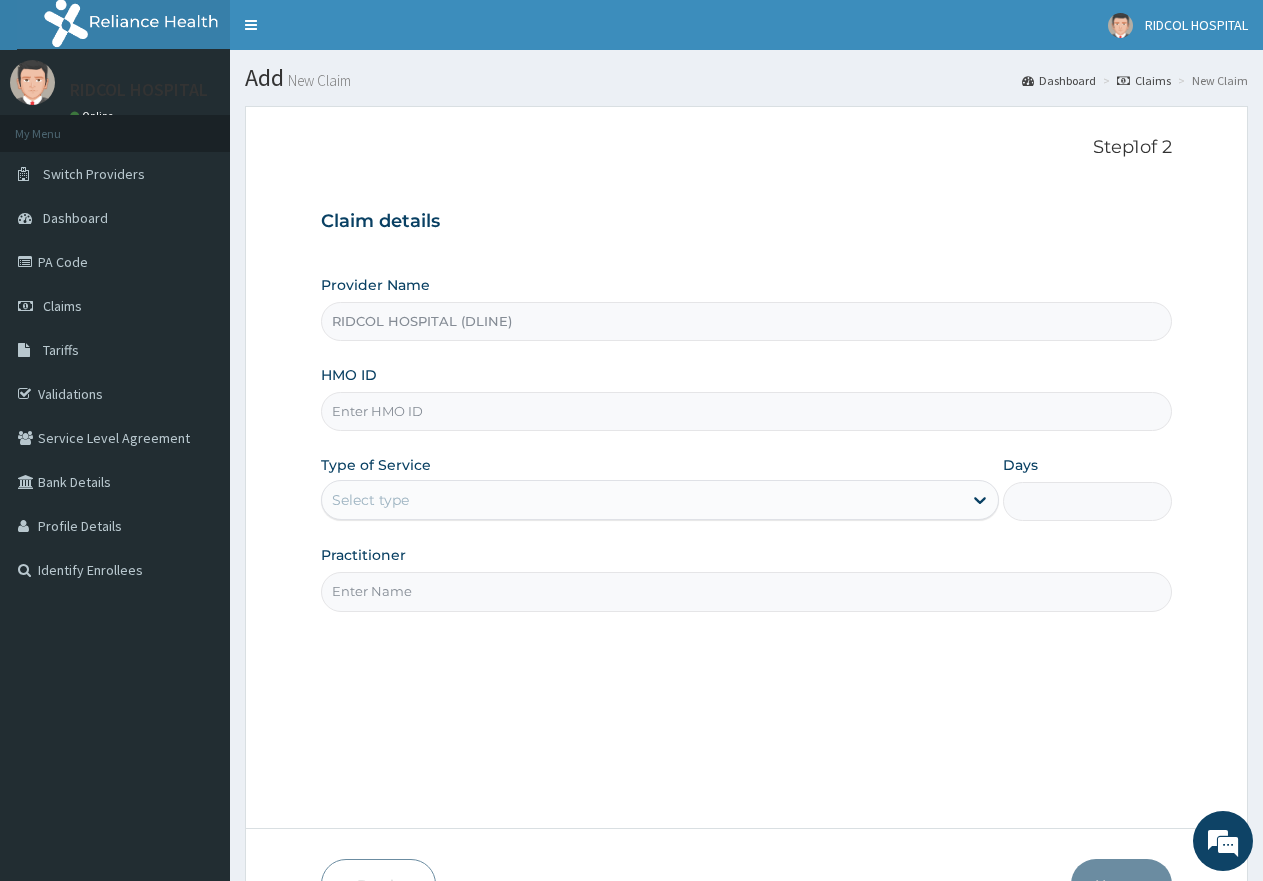 click on "HMO ID" at bounding box center (746, 411) 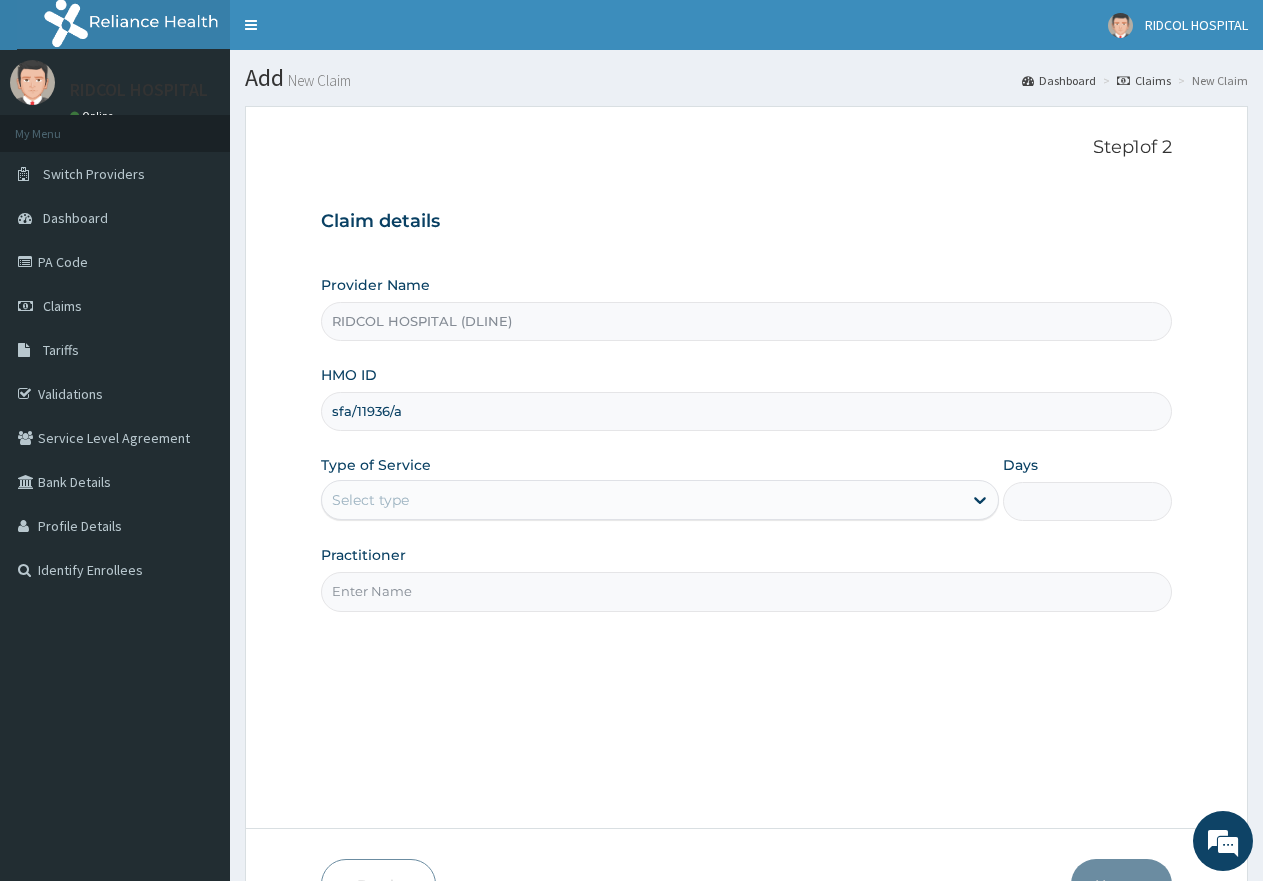 type on "sfa/11936/a" 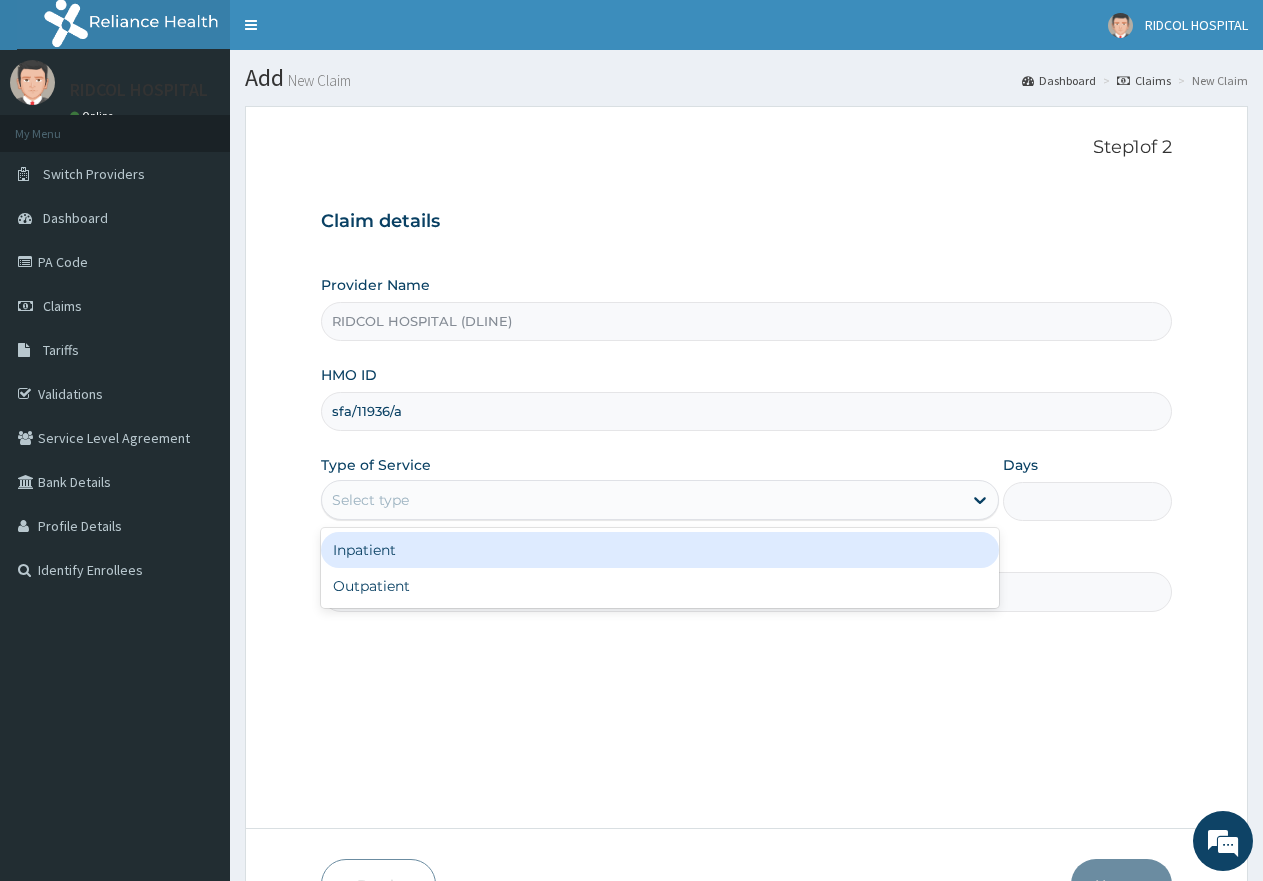click on "Select type" at bounding box center [370, 500] 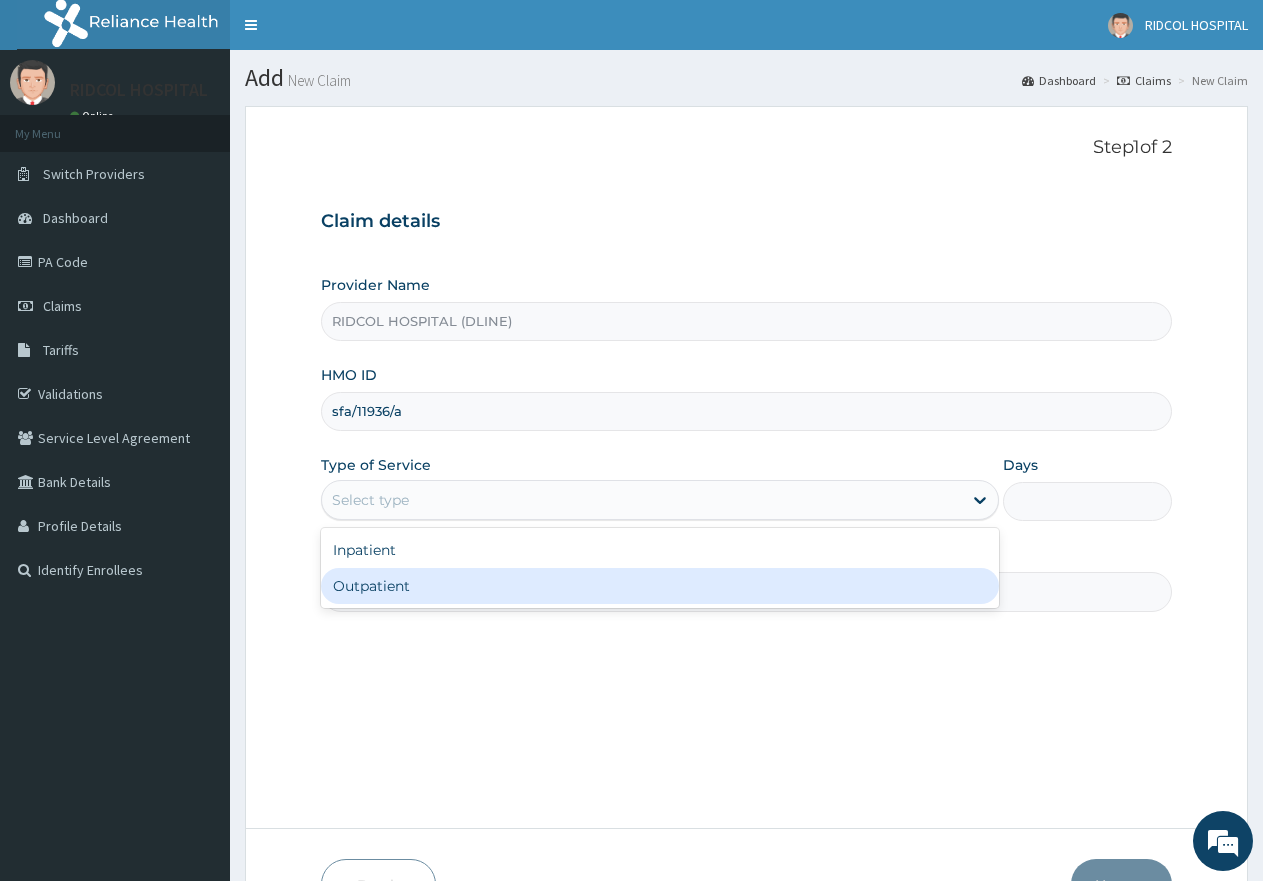 click on "Outpatient" at bounding box center (659, 586) 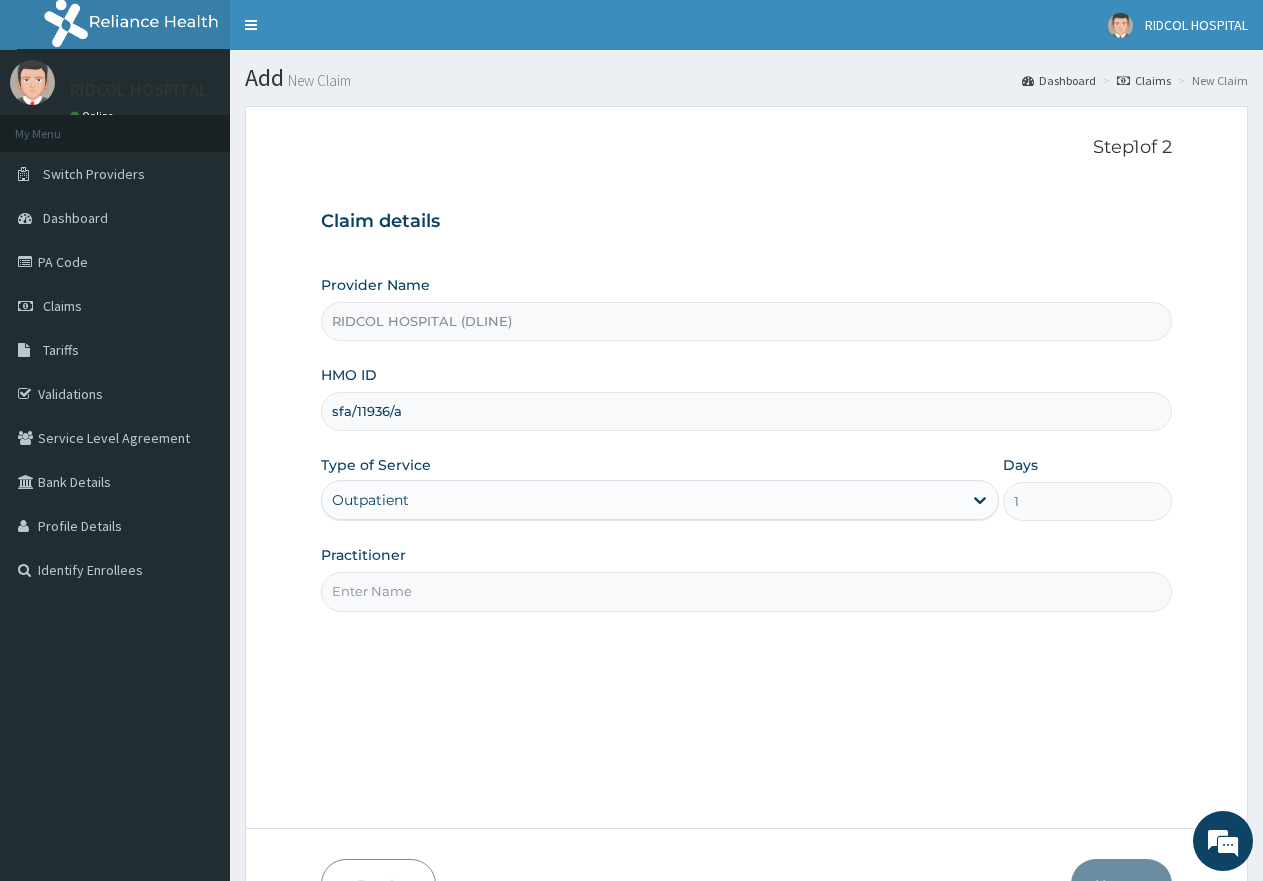 click on "Practitioner" at bounding box center (746, 591) 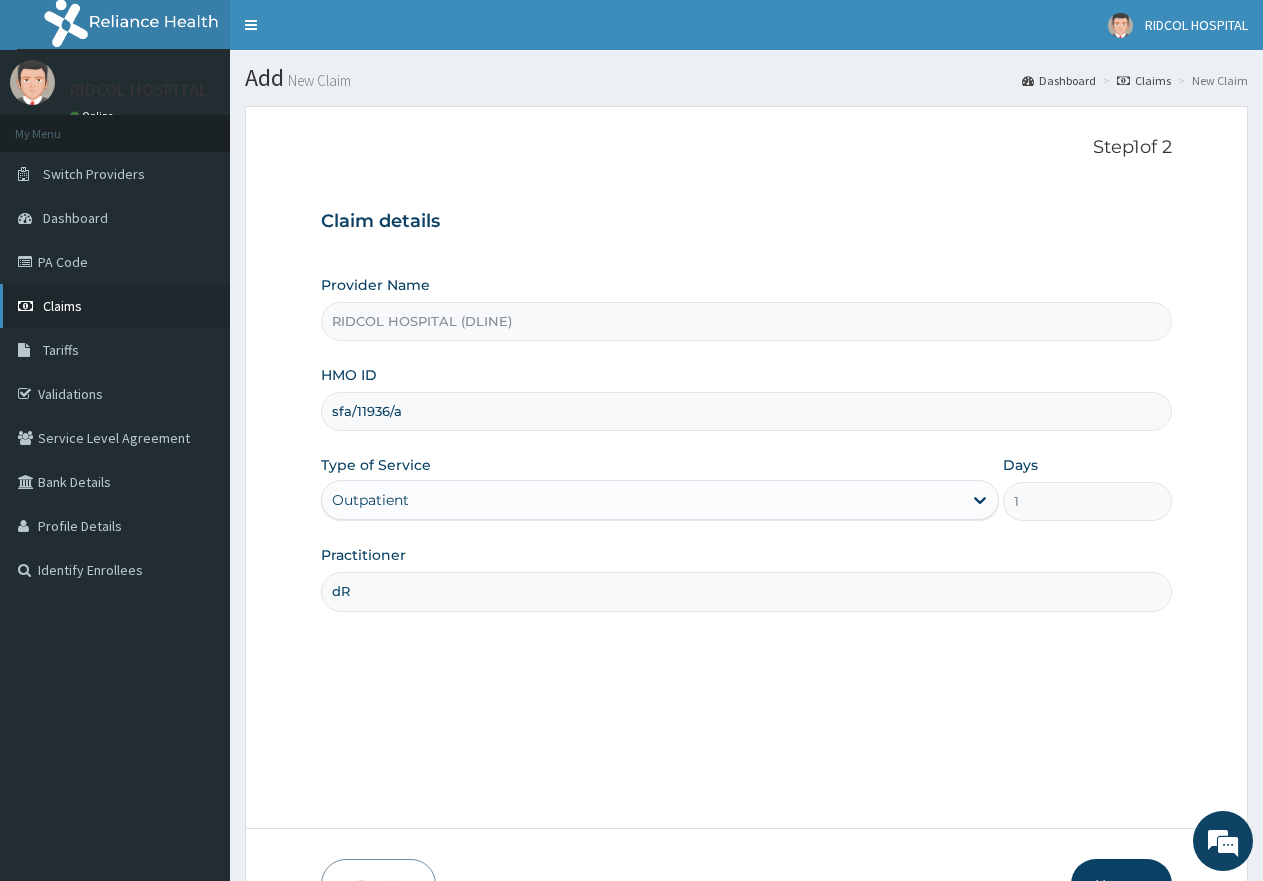 type on "d" 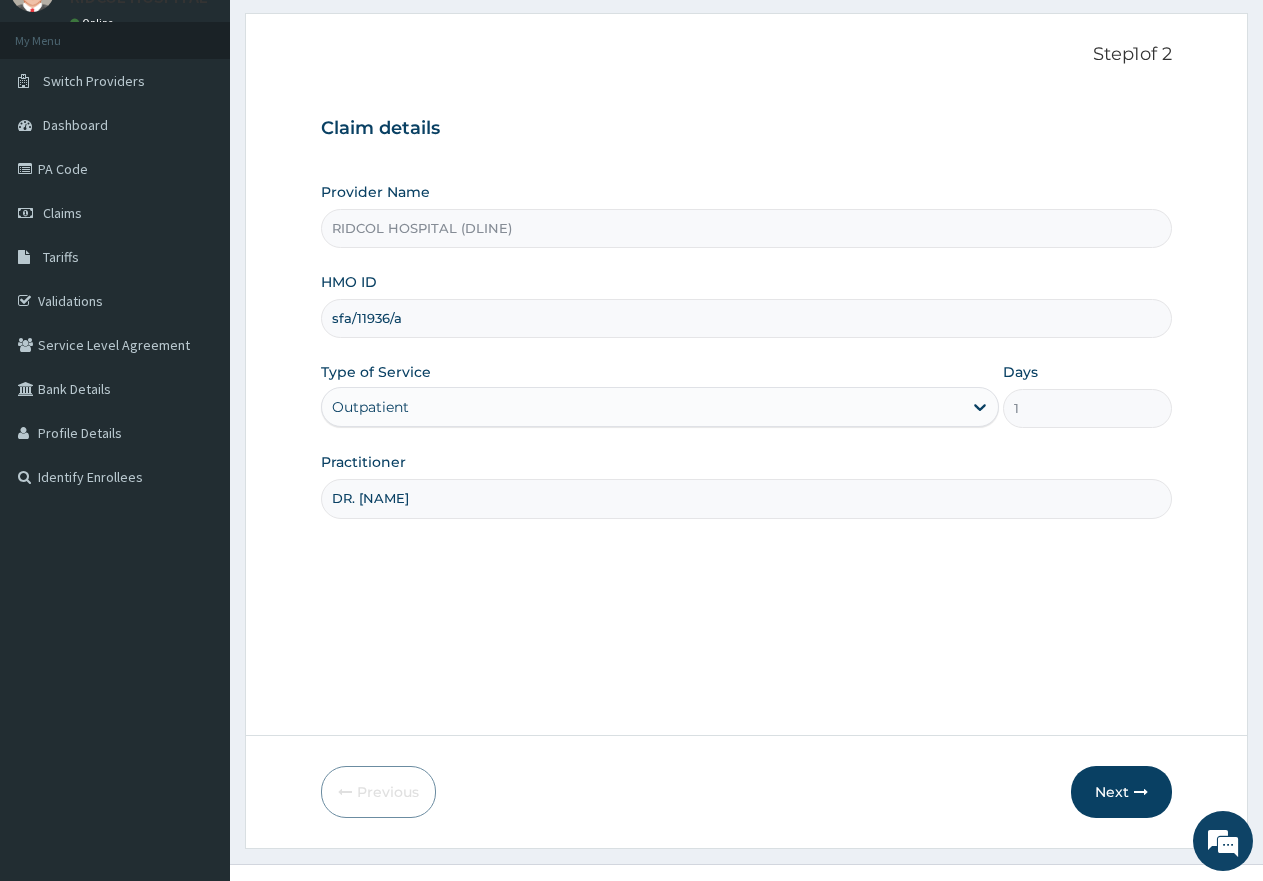 scroll, scrollTop: 127, scrollLeft: 0, axis: vertical 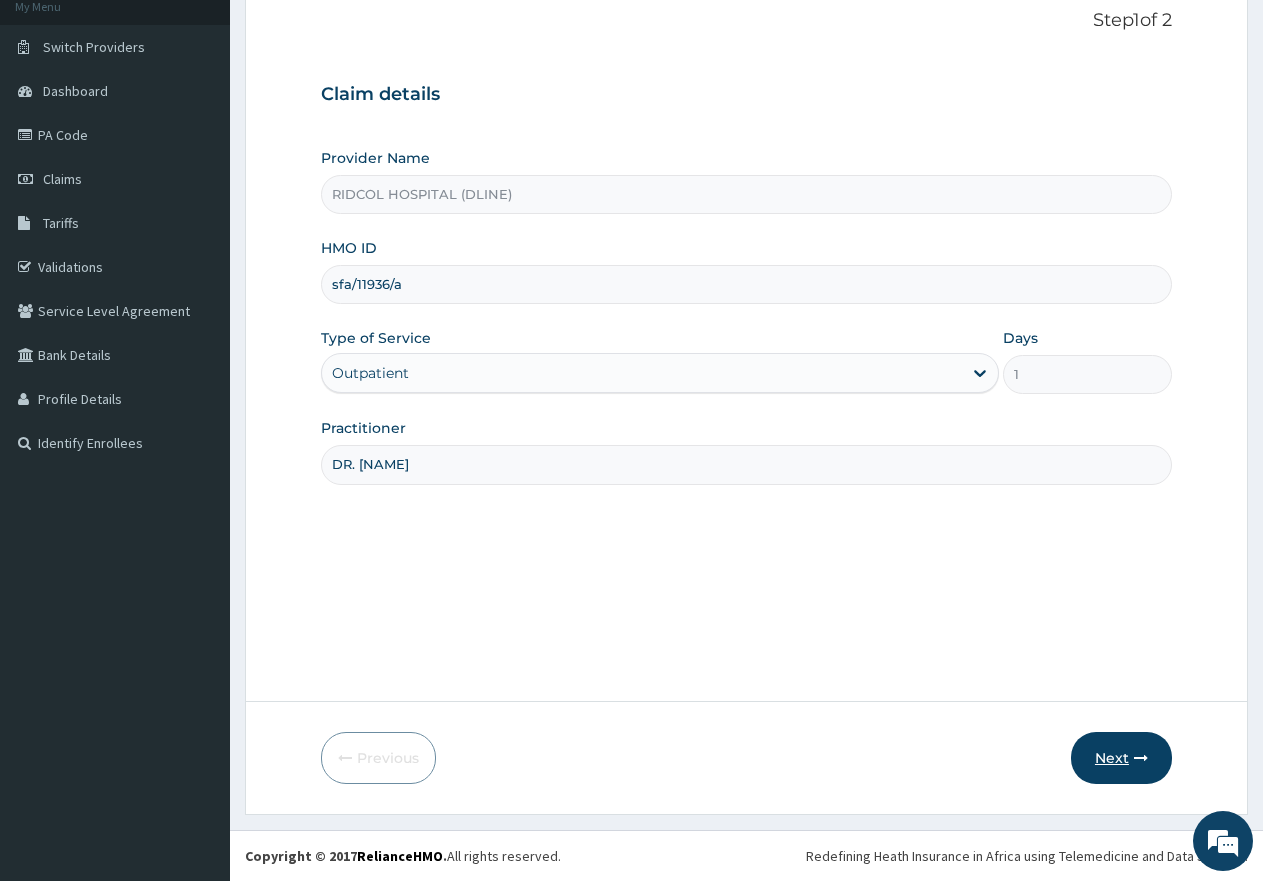type on "DR. AHMED" 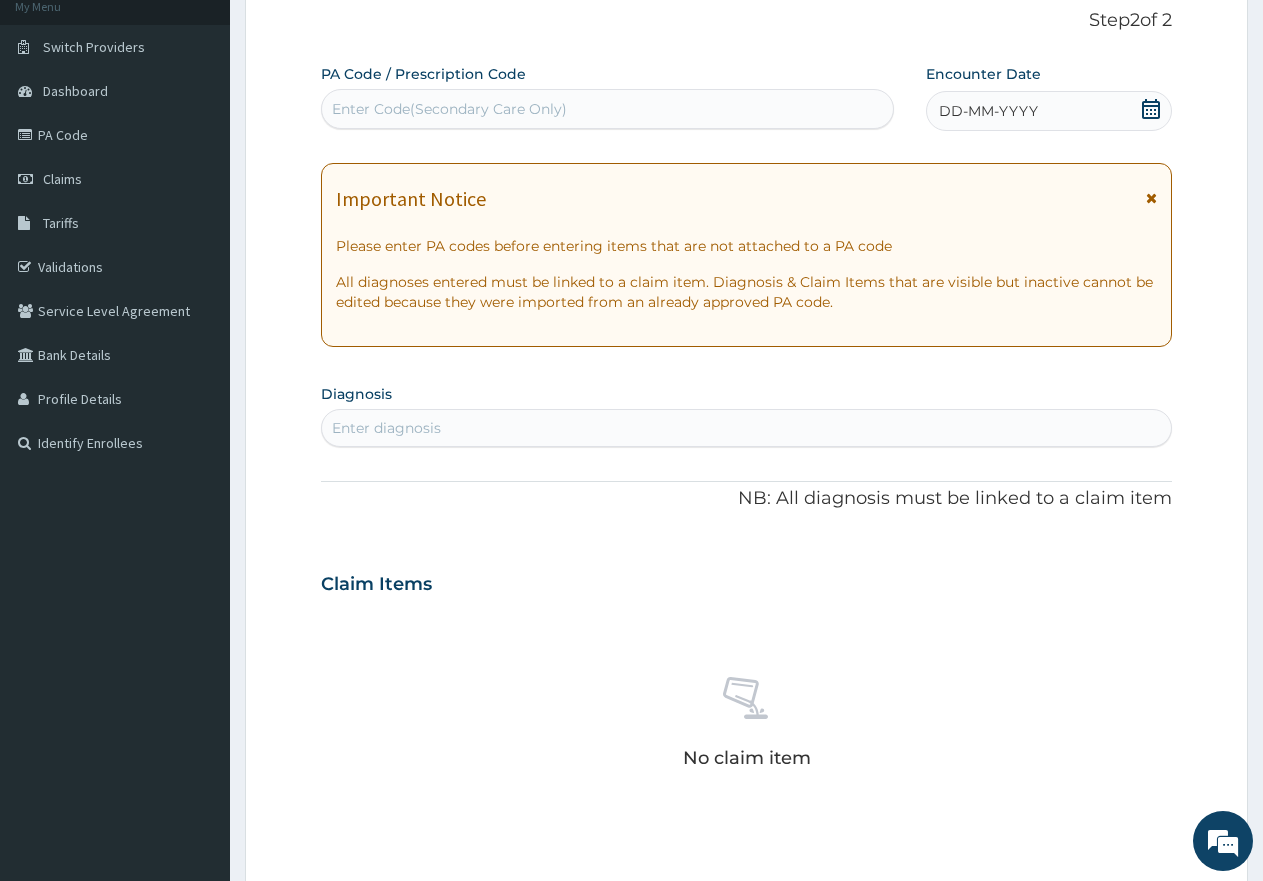 click on "Enter Code(Secondary Care Only)" at bounding box center [449, 109] 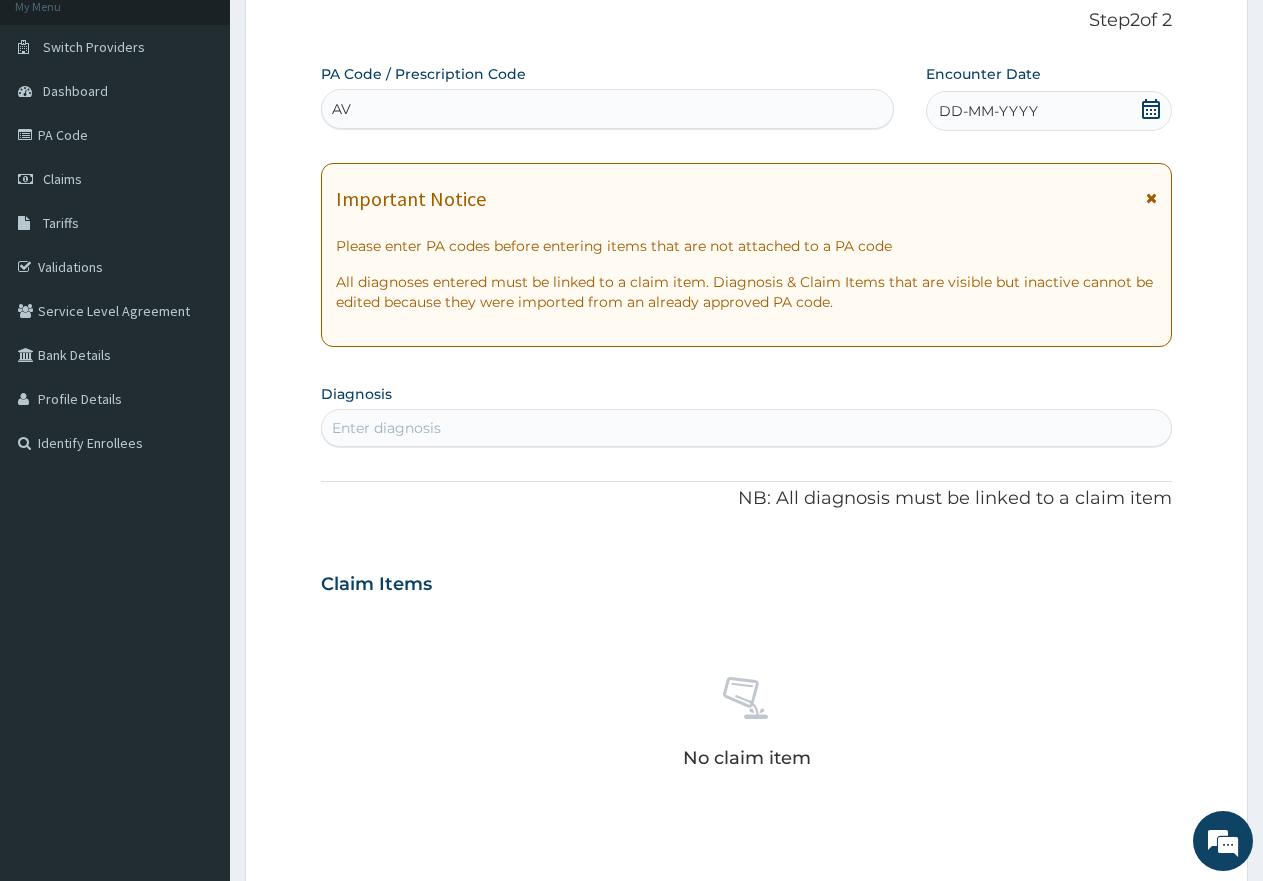 type on "A" 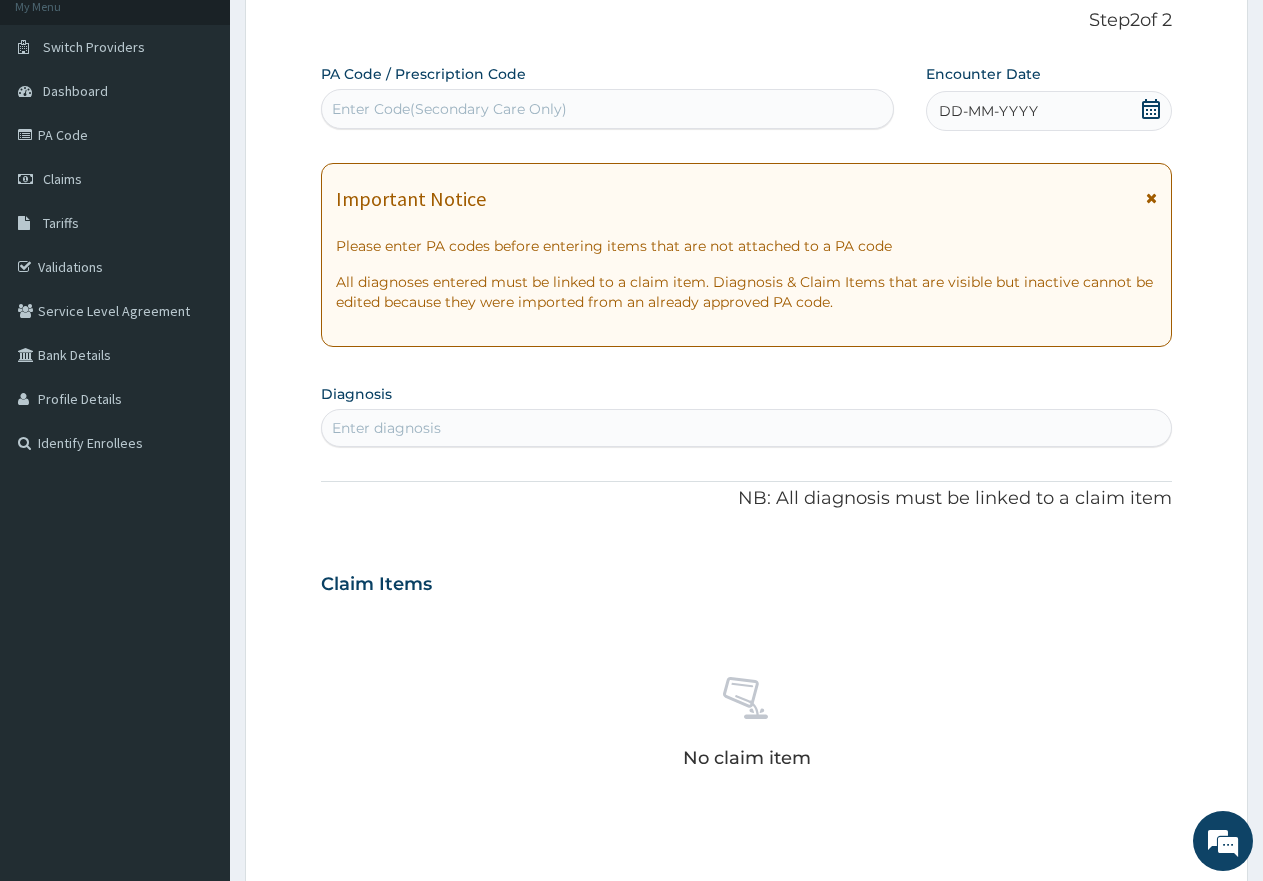 type on "C" 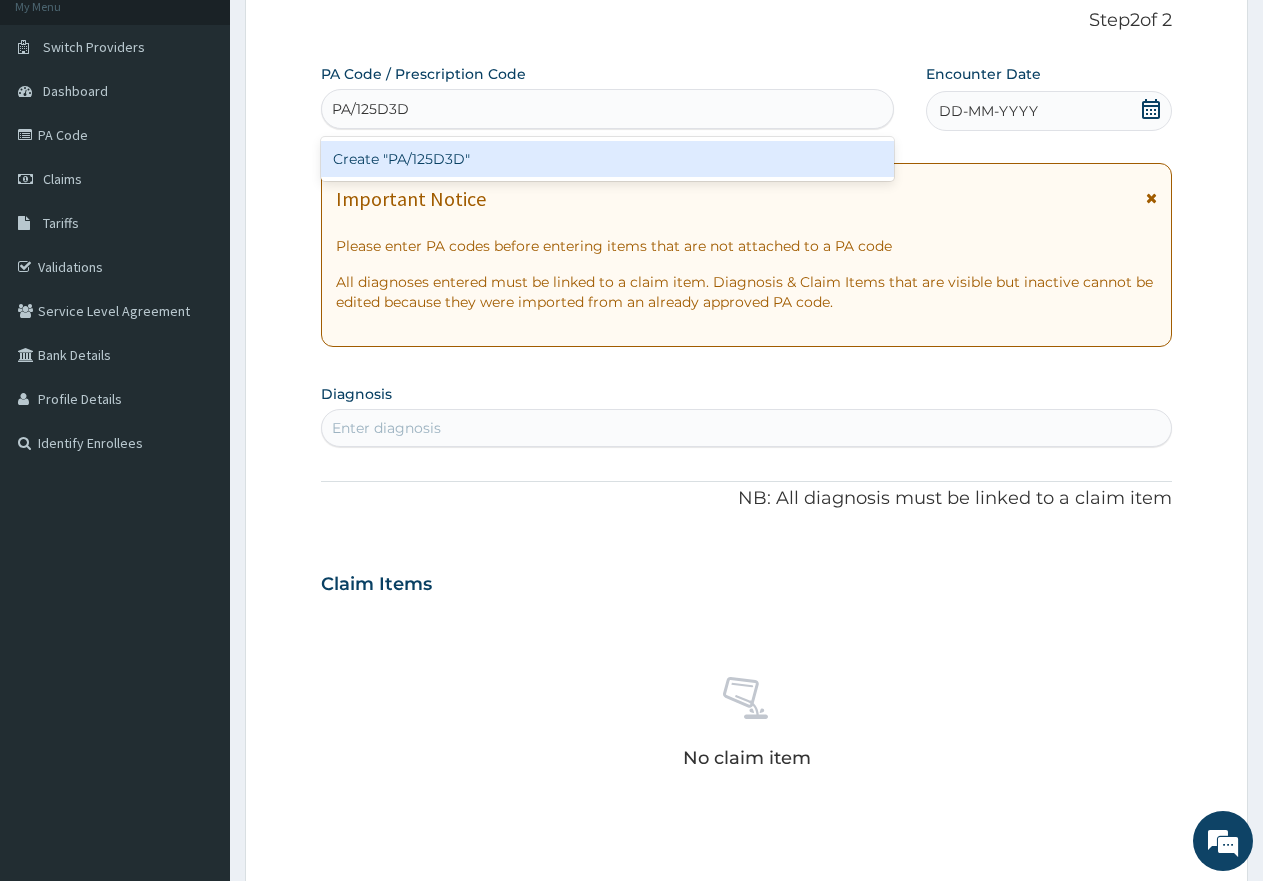 click on "Create "PA/125D3D"" at bounding box center [607, 159] 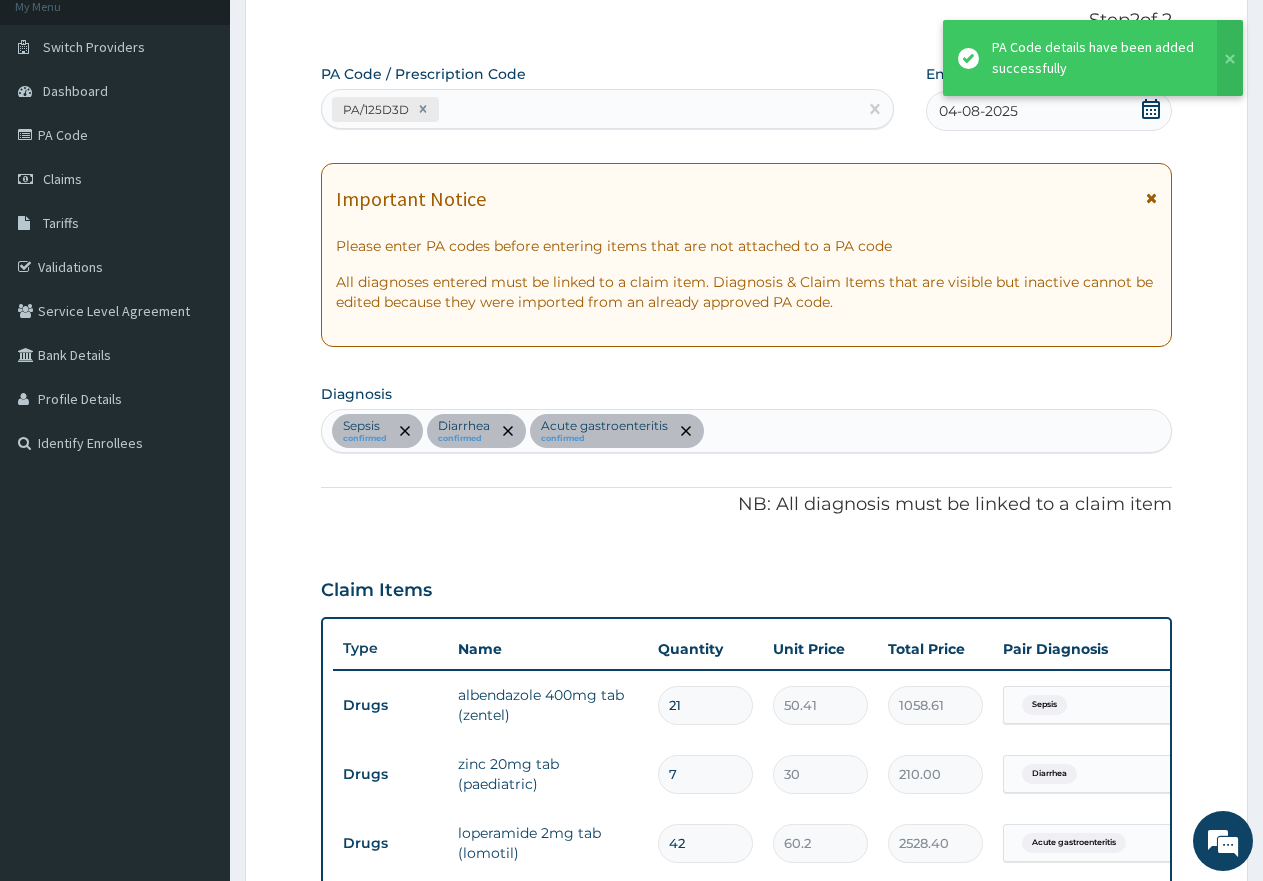 scroll, scrollTop: 673, scrollLeft: 0, axis: vertical 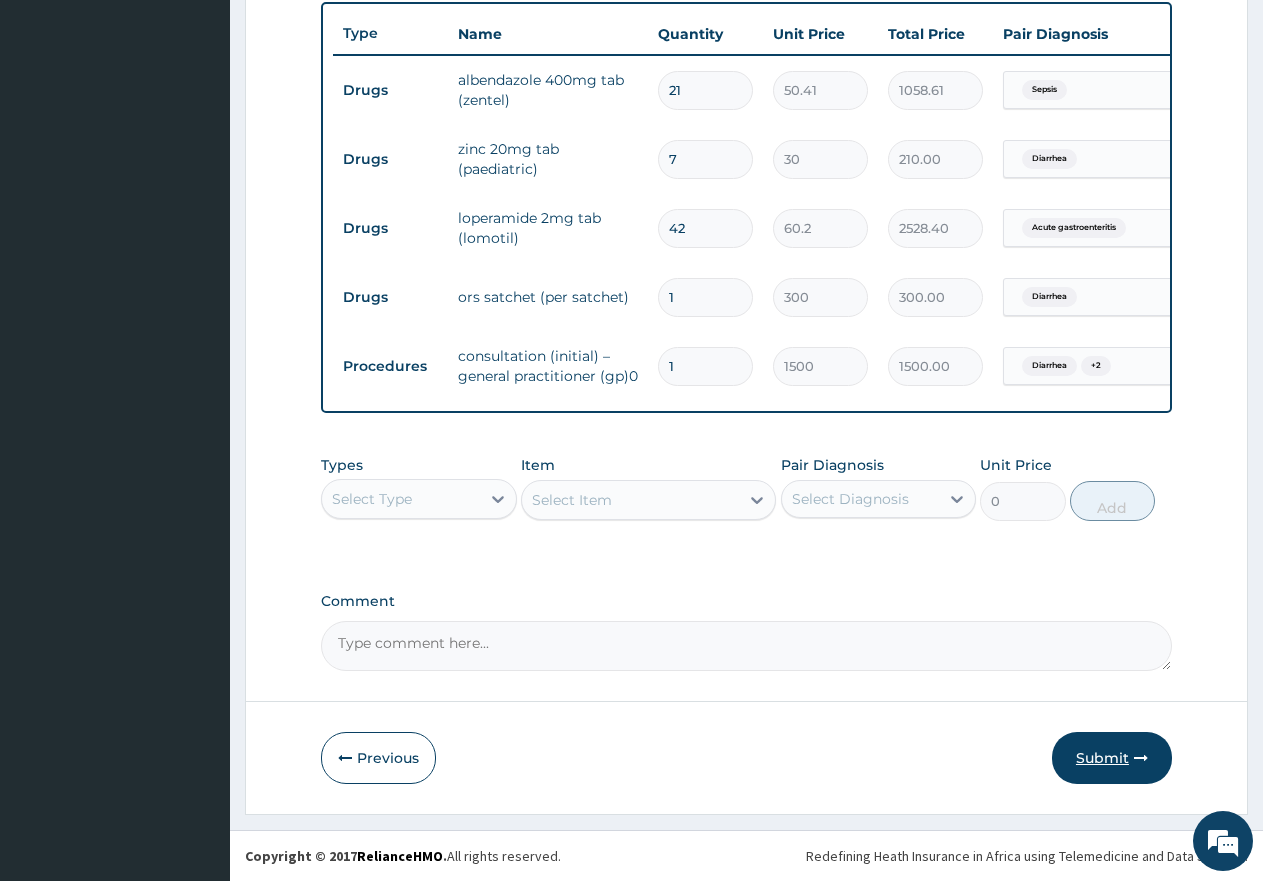 click on "Submit" at bounding box center [1112, 758] 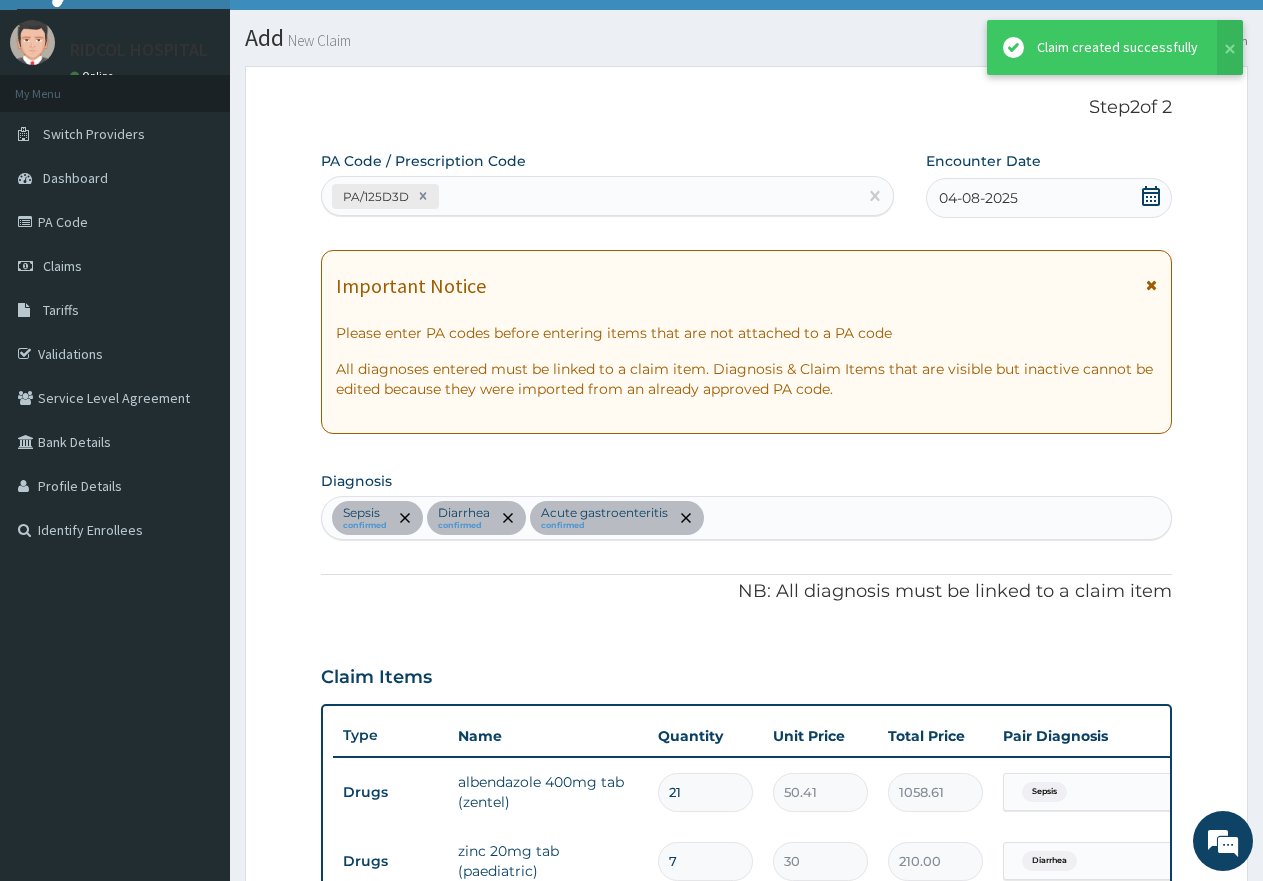 scroll, scrollTop: 770, scrollLeft: 0, axis: vertical 